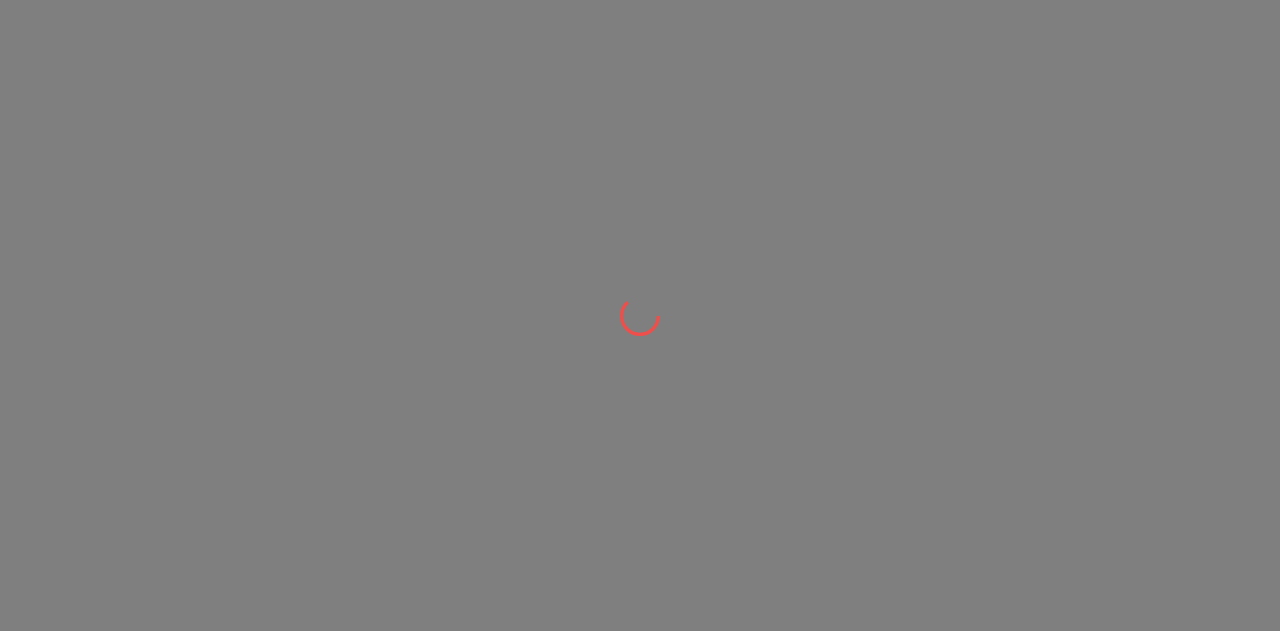 scroll, scrollTop: 0, scrollLeft: 0, axis: both 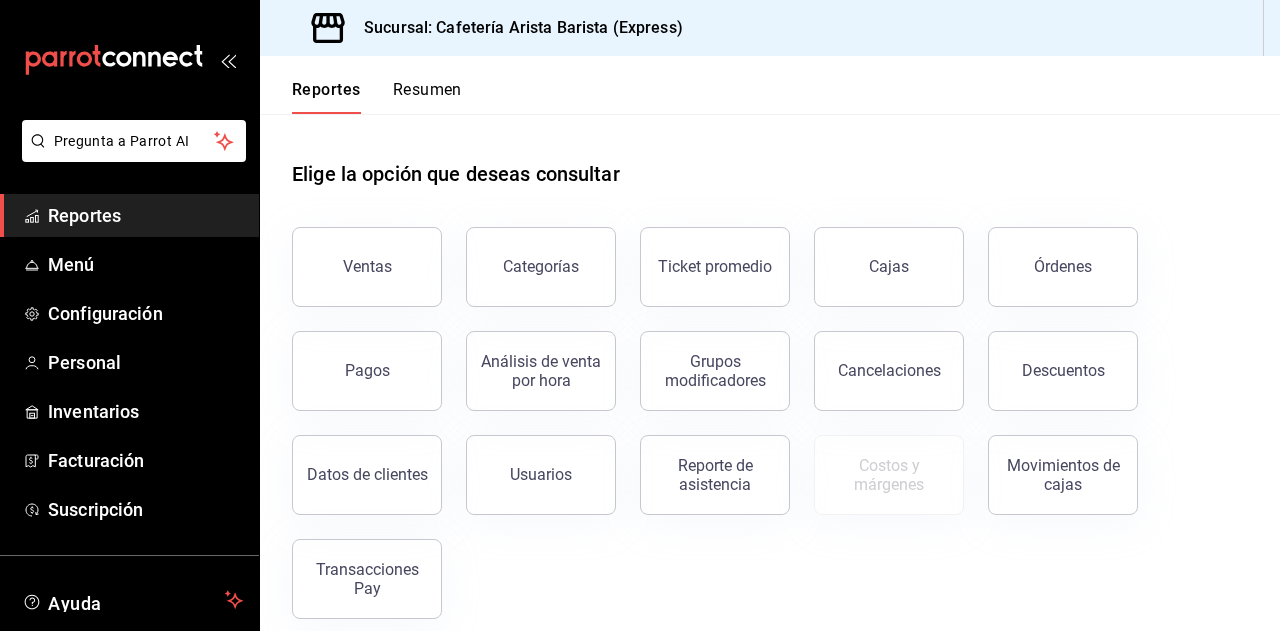 click on "Resumen" at bounding box center [427, 97] 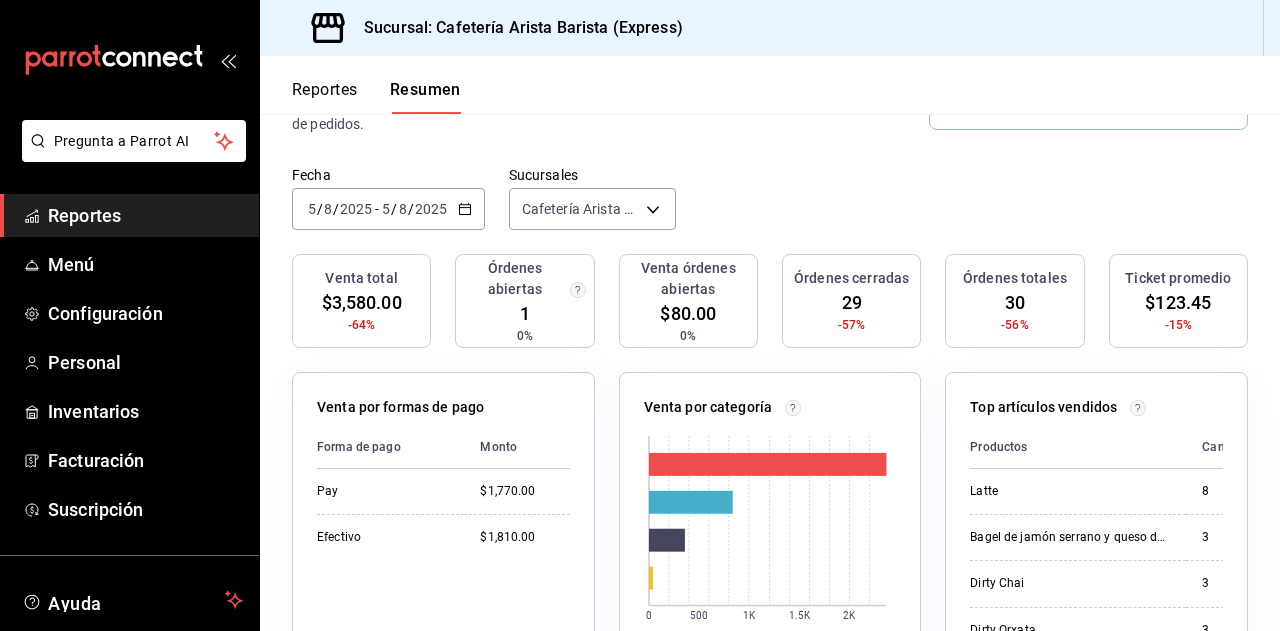 scroll, scrollTop: 269, scrollLeft: 0, axis: vertical 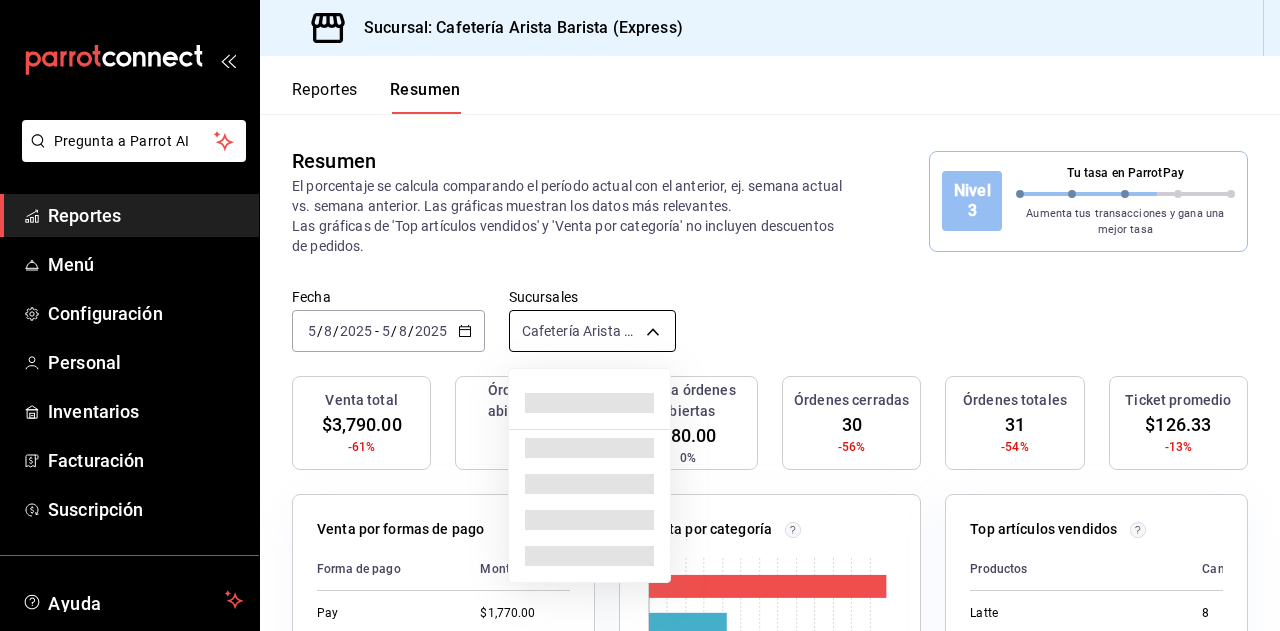 click on "Pregunta a Parrot AI Reportes   Menú   Configuración   Personal   Inventarios   Facturación   Suscripción   Ayuda Recomienda Parrot   Ramiro Peraza Brito   Sugerir nueva función   Sucursal: Cafetería Arista Barista (Express) Reportes Resumen Resumen El porcentaje se calcula comparando el período actual con el anterior, ej. semana actual vs. semana anterior. Las gráficas muestran los datos más relevantes.  Las gráficas de 'Top artículos vendidos' y 'Venta por categoría' no incluyen descuentos de pedidos. Nivel 3 Tu tasa en ParrotPay Aumenta tus transacciones y gana una mejor tasa Fecha 2025-08-05 5 / 8 / 2025 - 2025-08-05 5 / 8 / 2025 Sucursales Cafetería Arista Barista (Express) [object Object] Venta total $3,790.00 -61% Órdenes abiertas 1 0% Venta órdenes abiertas $80.00 0% Órdenes cerradas 30 -56% Órdenes totales 31 -54% Ticket promedio $126.33 -13% Venta por formas de pago Forma de pago Monto Pay $1,770.00 Efectivo $2,020.00 Venta por categoría   0 500 1K 1.5K 2K 2.5K Categoría Monto   8" at bounding box center (640, 315) 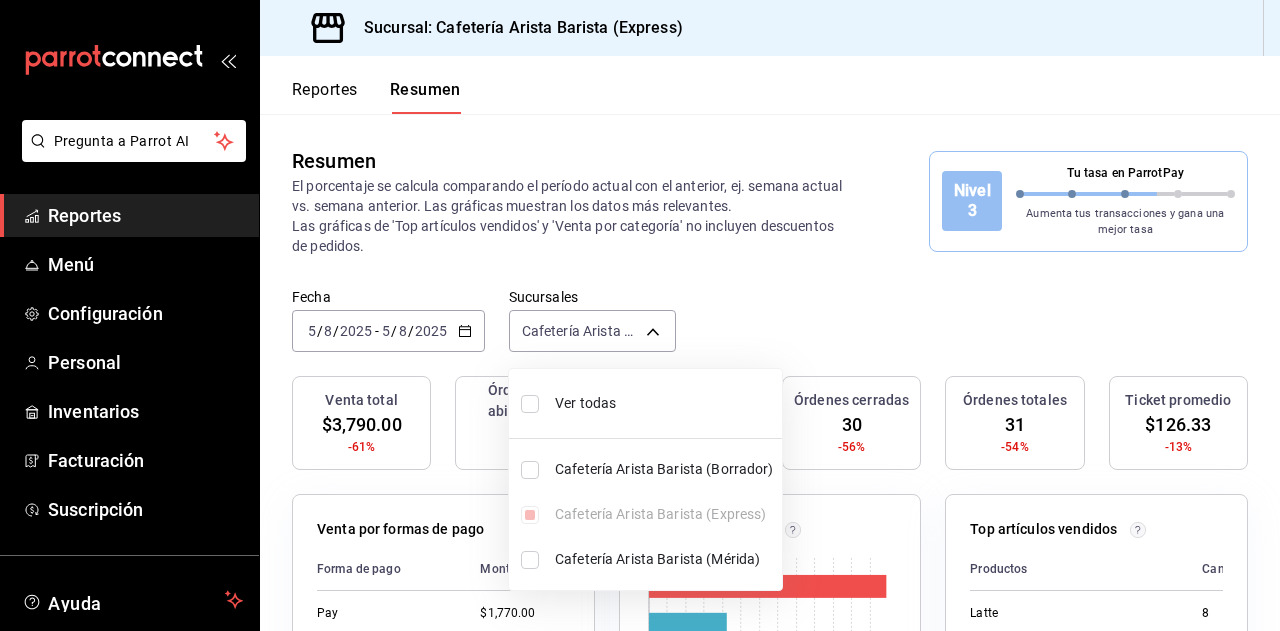 click on "Cafetería Arista Barista (Mérida)" at bounding box center [664, 559] 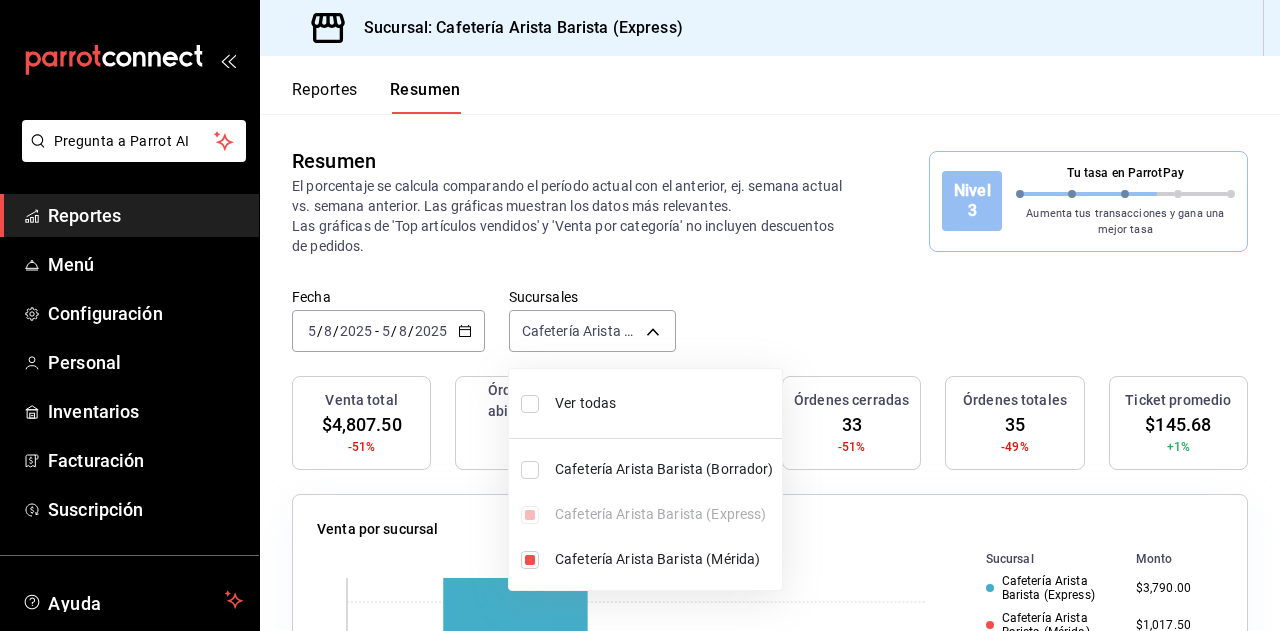 click at bounding box center (640, 315) 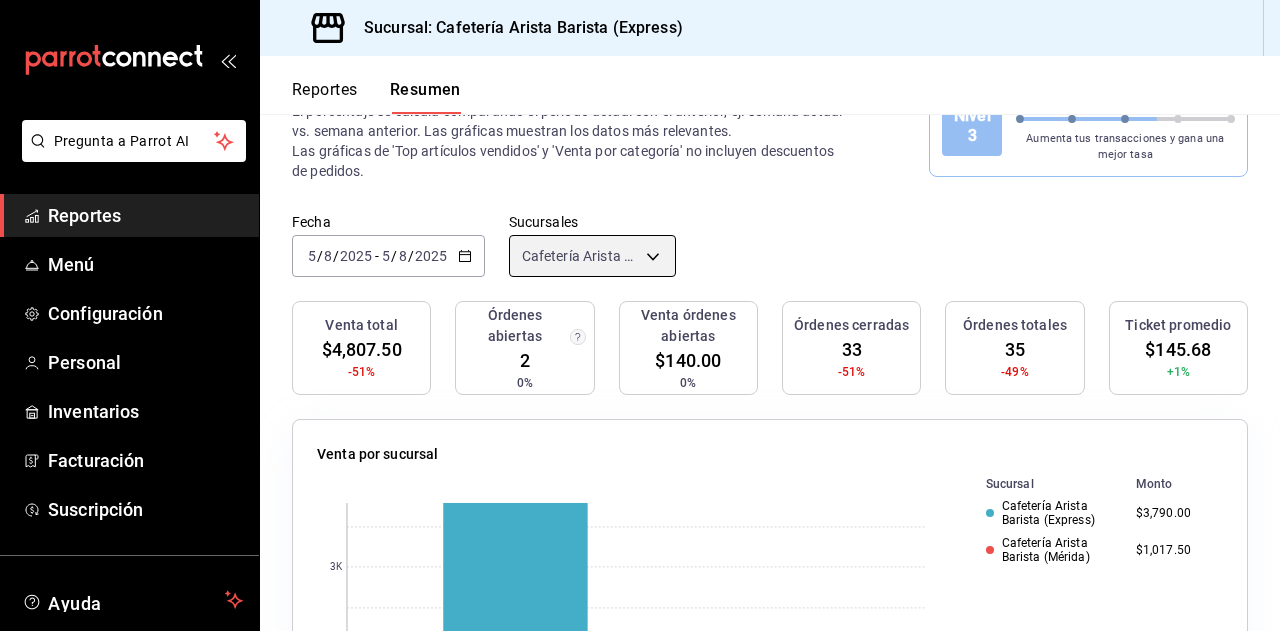 scroll, scrollTop: 80, scrollLeft: 0, axis: vertical 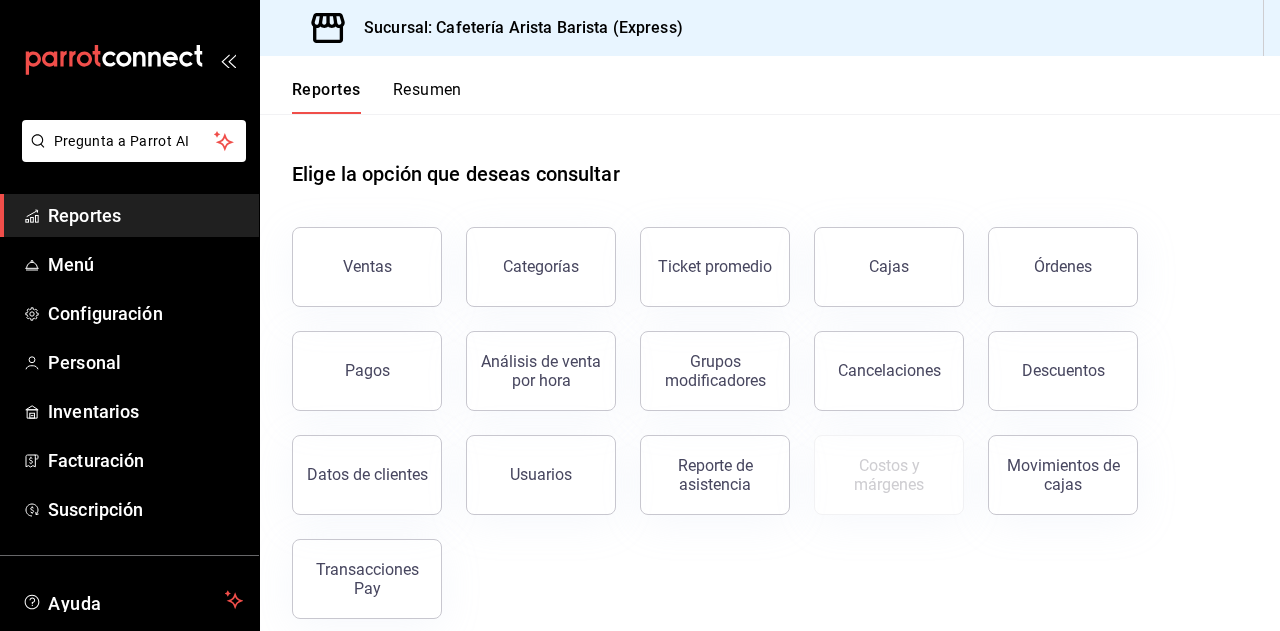 click on "Resumen" at bounding box center (427, 97) 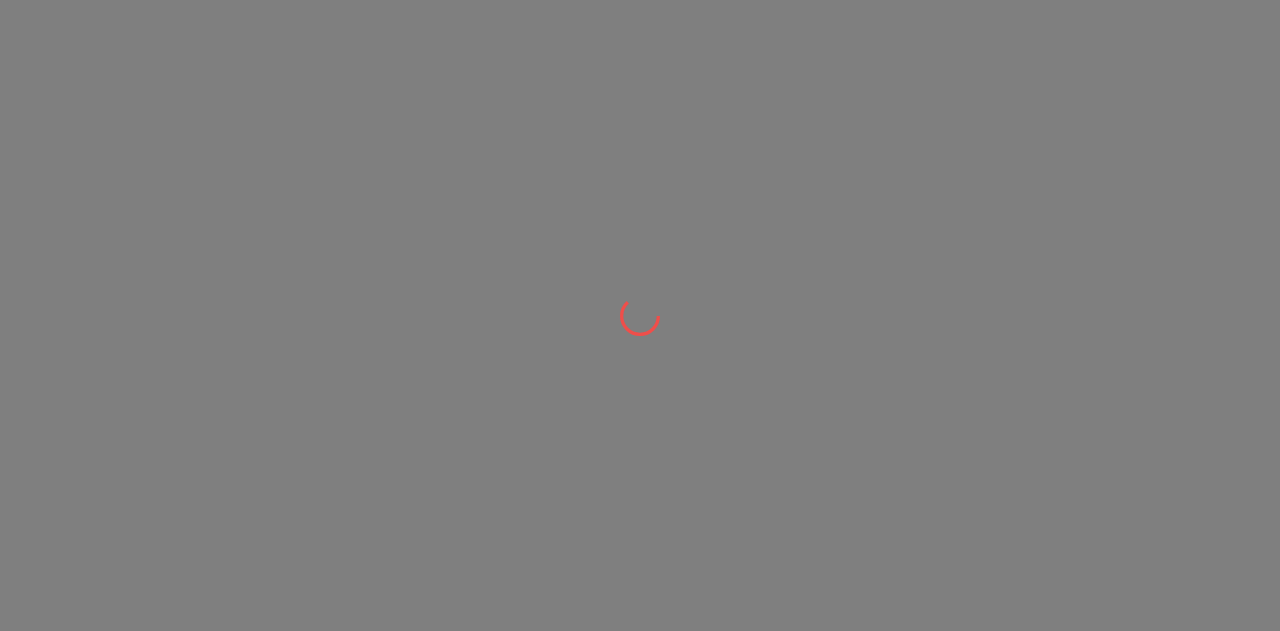 scroll, scrollTop: 0, scrollLeft: 0, axis: both 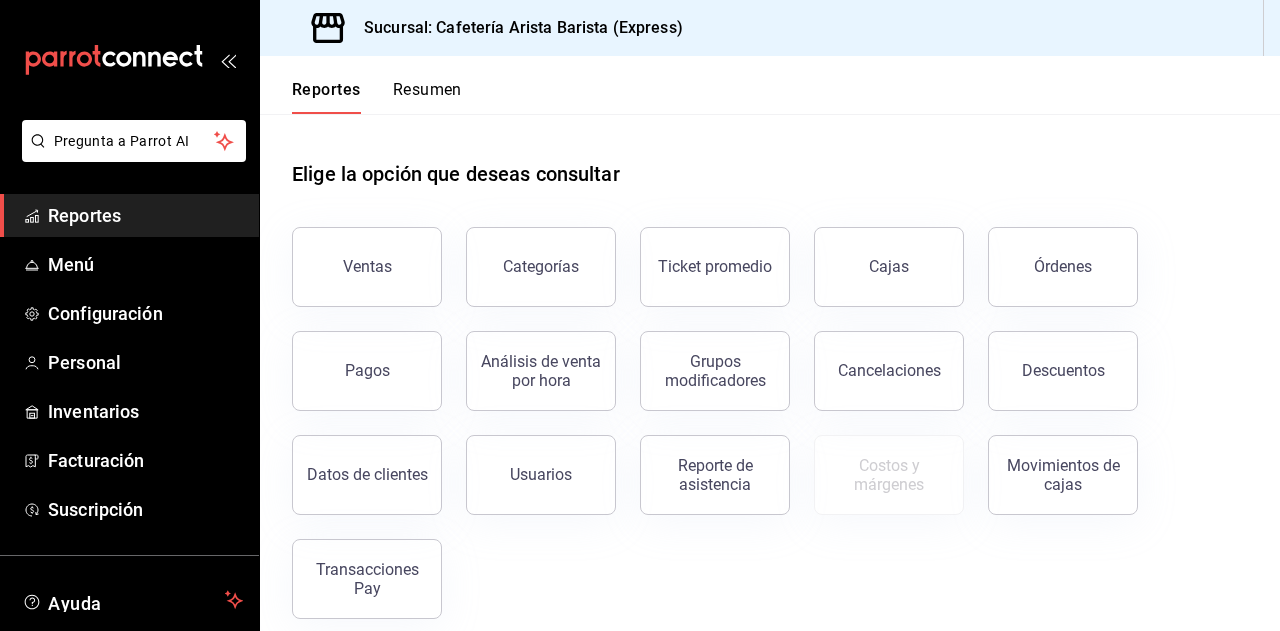click on "Resumen" at bounding box center (427, 97) 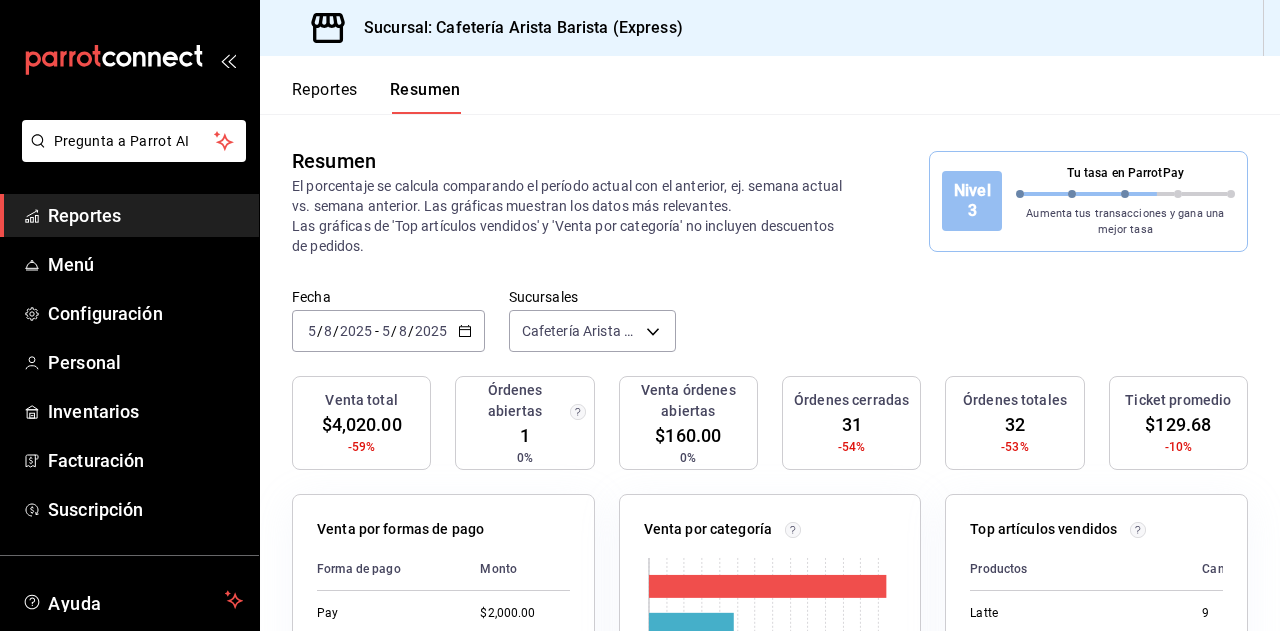 scroll, scrollTop: 175, scrollLeft: 0, axis: vertical 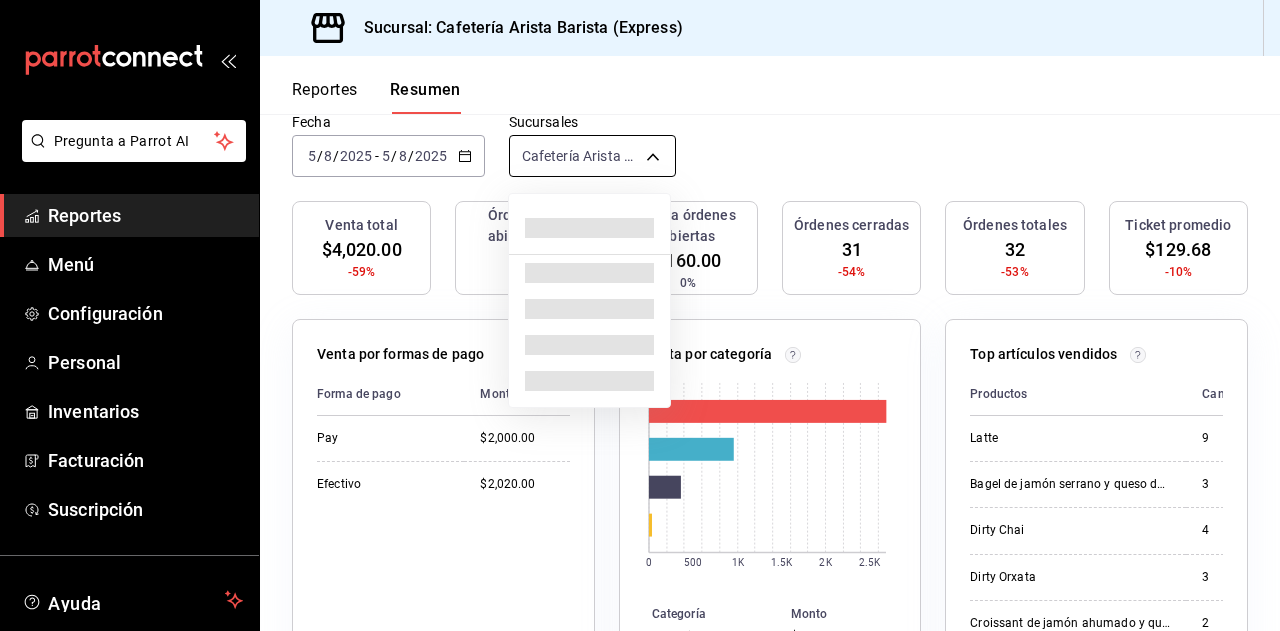 click on "Pregunta a Parrot AI Reportes   Menú   Configuración   Personal   Inventarios   Facturación   Suscripción   Ayuda Recomienda Parrot   Ramiro Peraza Brito   Sugerir nueva función   Sucursal: Cafetería Arista Barista (Express) Reportes Resumen Resumen El porcentaje se calcula comparando el período actual con el anterior, ej. semana actual vs. semana anterior. Las gráficas muestran los datos más relevantes.  Las gráficas de 'Top artículos vendidos' y 'Venta por categoría' no incluyen descuentos de pedidos. Nivel 3 Tu tasa en ParrotPay Aumenta tus transacciones y gana una mejor tasa Fecha 2025-08-05 5 / 8 / 2025 - 2025-08-05 5 / 8 / 2025 Sucursales Cafetería Arista Barista (Express) [object Object] Venta total $4,020.00 -59% Órdenes abiertas 1 0% Venta órdenes abiertas $160.00 0% Órdenes cerradas 31 -54% Órdenes totales 32 -53% Ticket promedio $129.68 -10% Venta por formas de pago Forma de pago Monto Pay $2,000.00 Efectivo $2,020.00 Venta por categoría   0 500 1K 1.5K 2K 2.5K Categoría Monto" at bounding box center [640, 315] 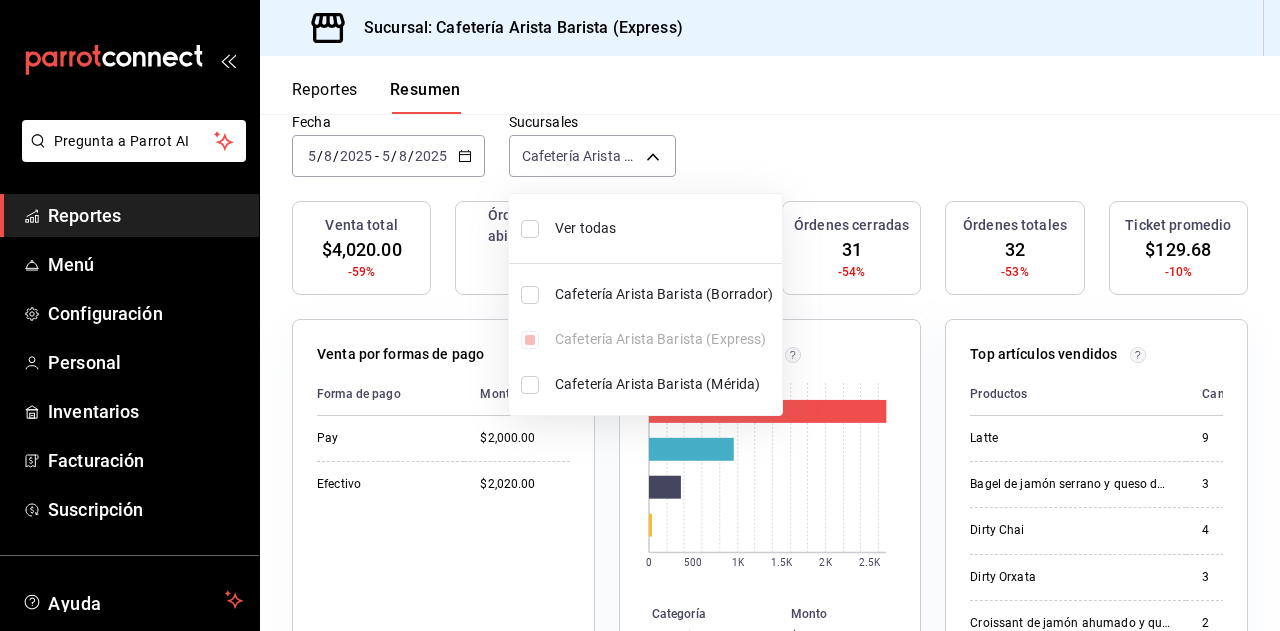 click on "Ver todas" at bounding box center (645, 228) 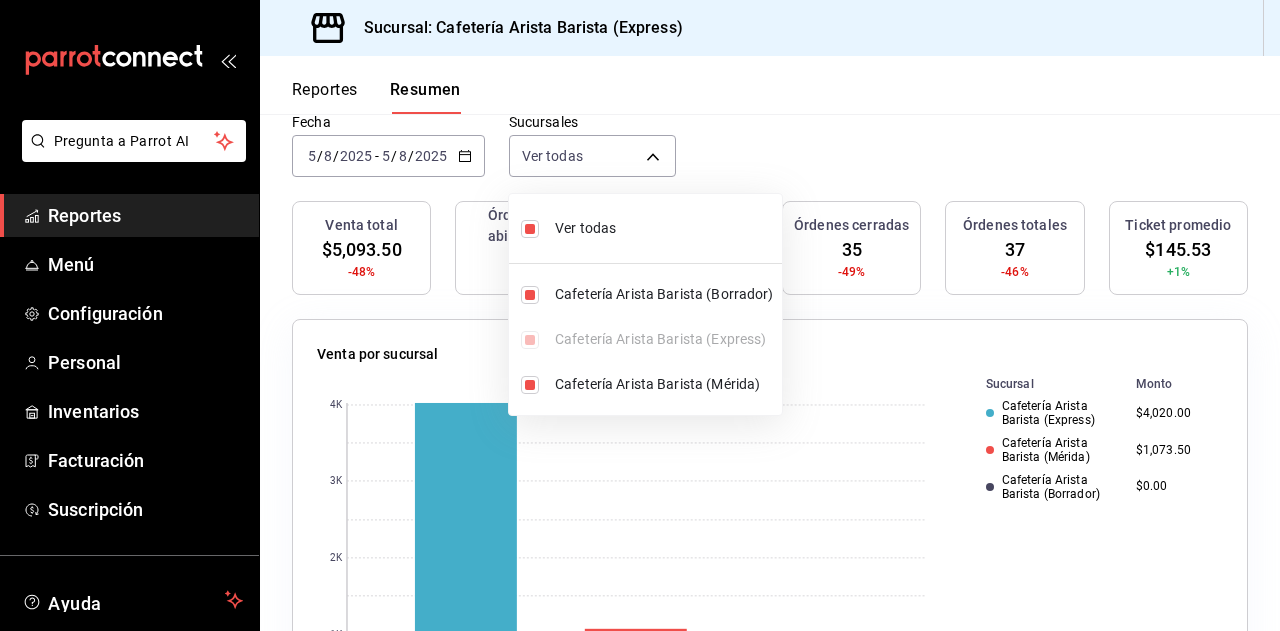 click at bounding box center (640, 315) 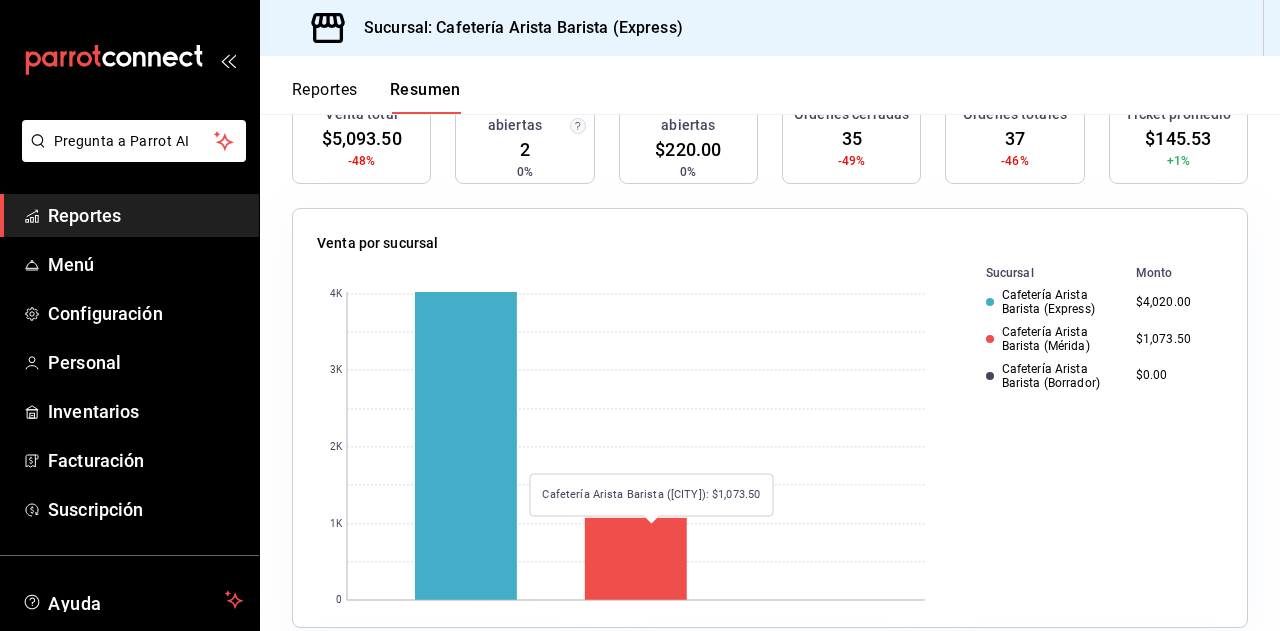 scroll, scrollTop: 284, scrollLeft: 0, axis: vertical 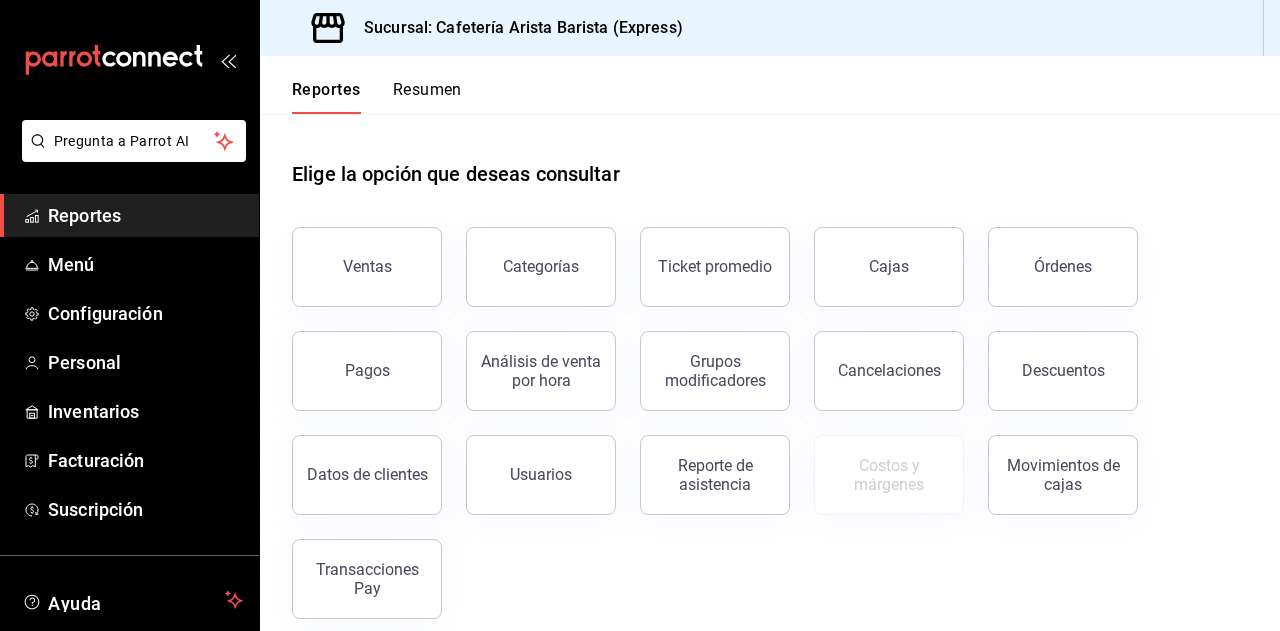 click on "Resumen" at bounding box center (427, 97) 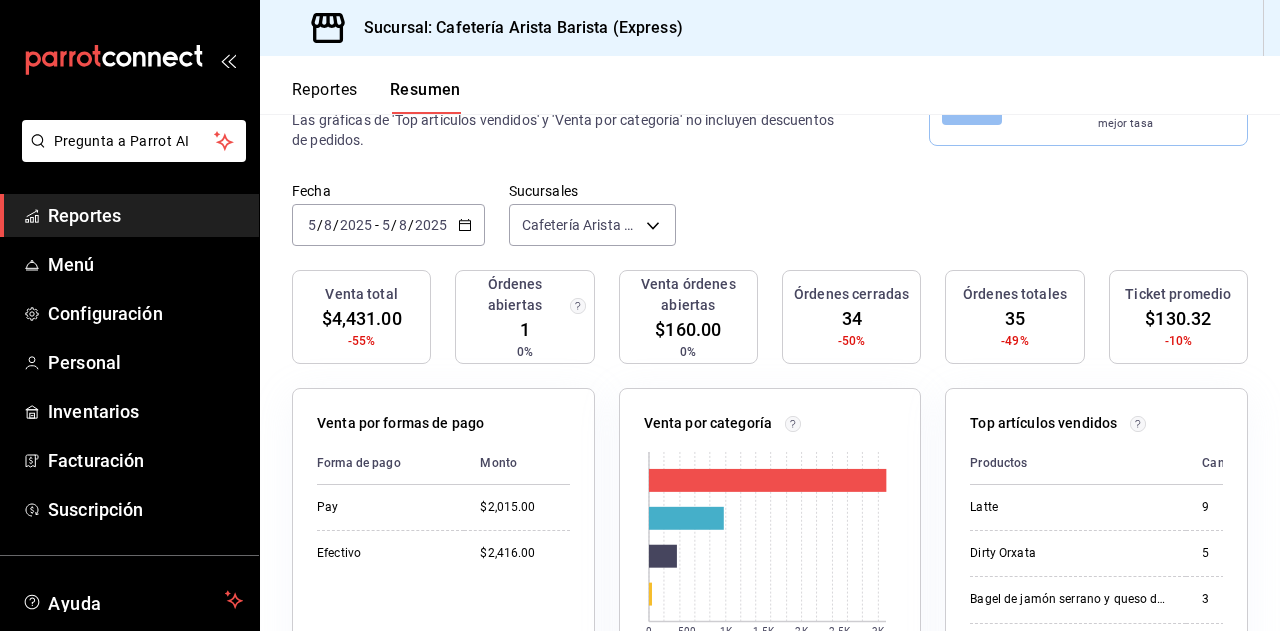 scroll, scrollTop: 109, scrollLeft: 0, axis: vertical 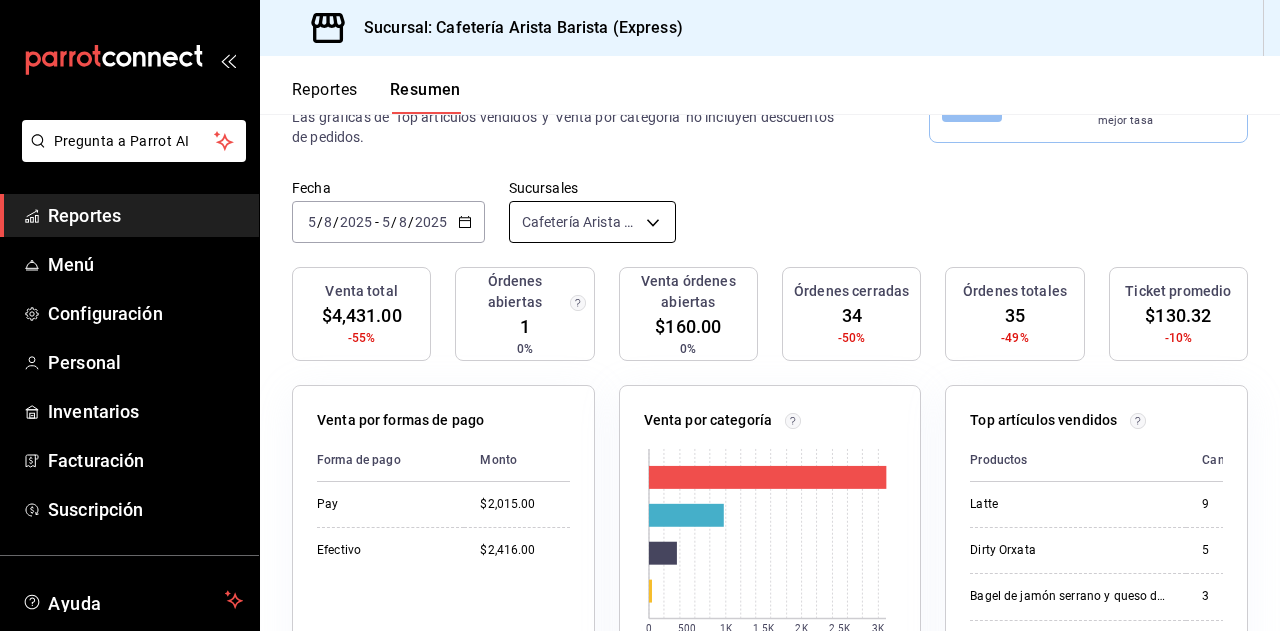click on "Pregunta a Parrot AI Reportes   Menú   Configuración   Personal   Inventarios   Facturación   Suscripción   Ayuda Recomienda Parrot   Ramiro Peraza Brito   Sugerir nueva función   Sucursal: Cafetería Arista Barista (Express) Reportes Resumen Resumen El porcentaje se calcula comparando el período actual con el anterior, ej. semana actual vs. semana anterior. Las gráficas muestran los datos más relevantes.  Las gráficas de 'Top artículos vendidos' y 'Venta por categoría' no incluyen descuentos de pedidos. Nivel 3 Tu tasa en ParrotPay Aumenta tus transacciones y gana una mejor tasa Fecha 2025-08-05 5 / 8 / 2025 - 2025-08-05 5 / 8 / 2025 Sucursales Cafetería Arista Barista (Express) [object Object] Venta total $4,431.00 -55% Órdenes abiertas 1 0% Venta órdenes abiertas $160.00 0% Órdenes cerradas 34 -50% Órdenes totales 35 -49% Ticket promedio $130.32 -10% Venta por formas de pago Forma de pago Monto Pay $2,015.00 Efectivo $2,416.00 Venta por categoría   0 500 1K 1.5K 2K 2.5K 3K Categoría Monto" at bounding box center [640, 315] 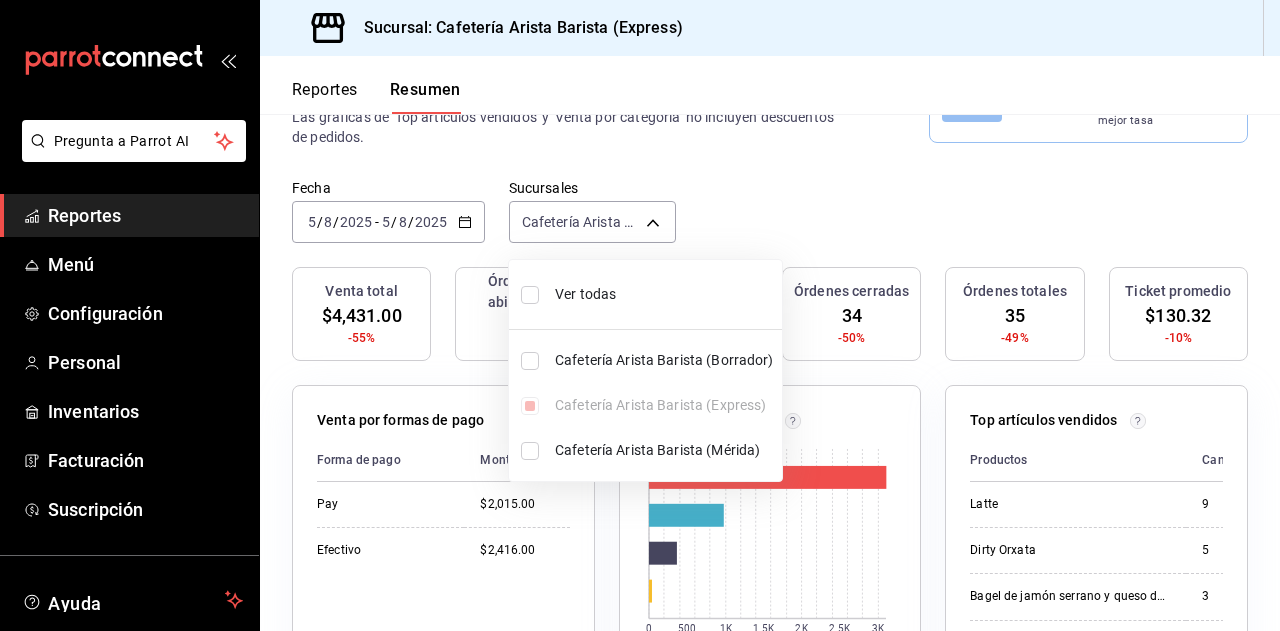 click on "Ver todas" at bounding box center [664, 294] 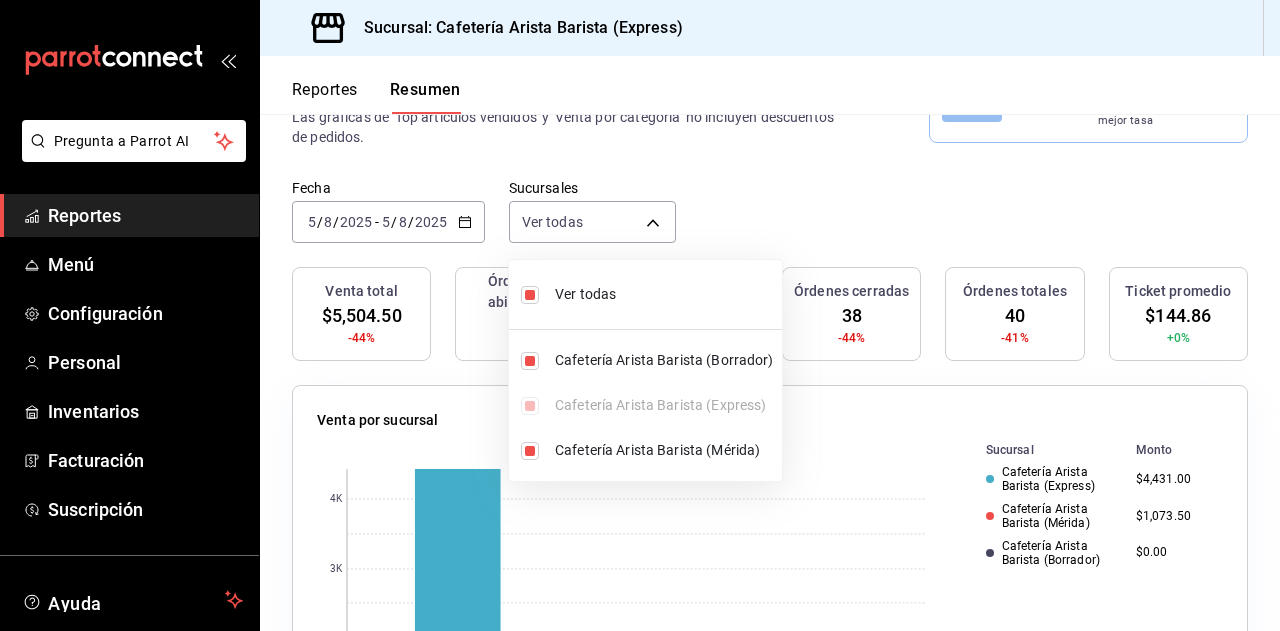 click at bounding box center [640, 315] 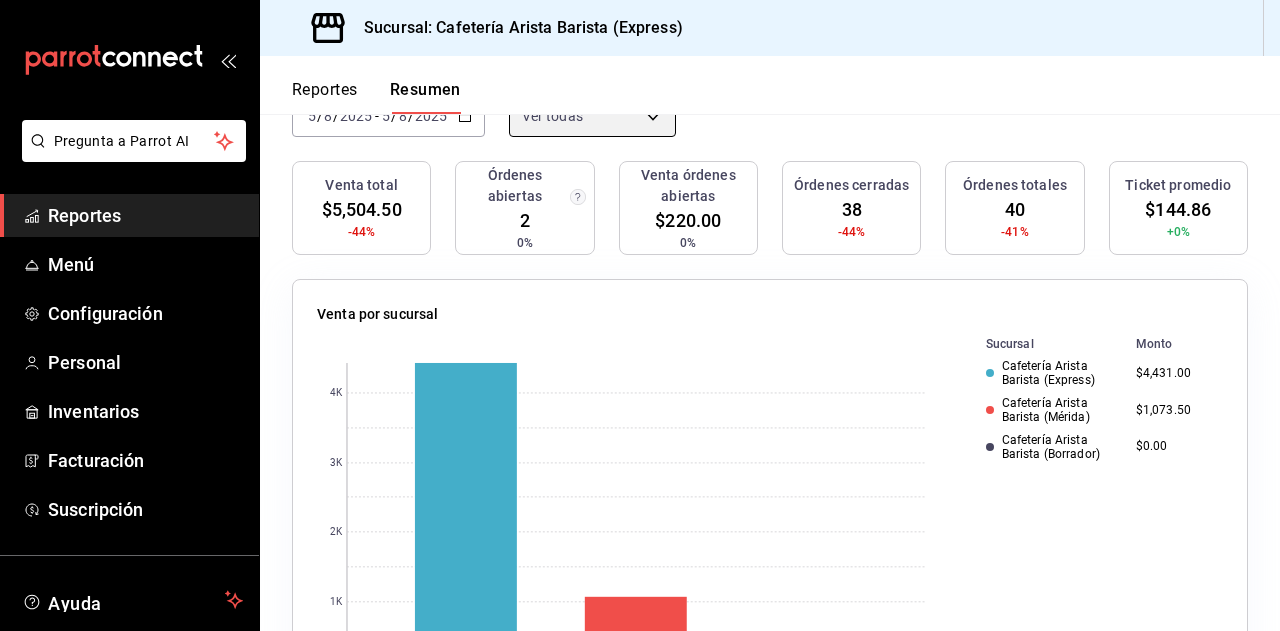 scroll, scrollTop: 236, scrollLeft: 0, axis: vertical 